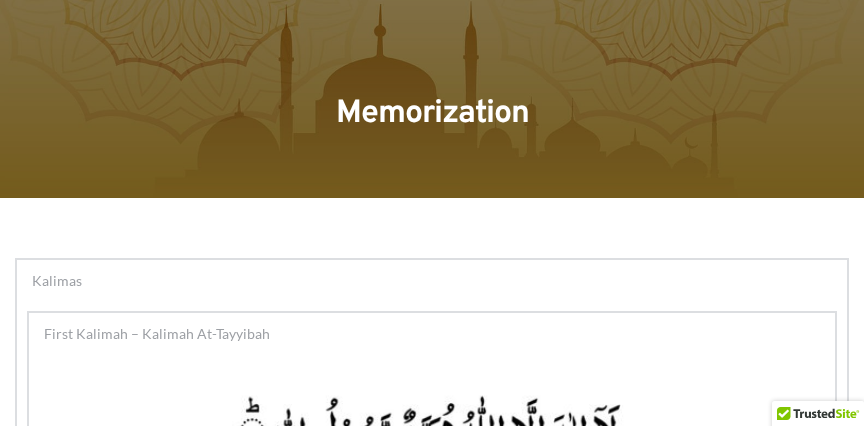 scroll, scrollTop: 750, scrollLeft: 0, axis: vertical 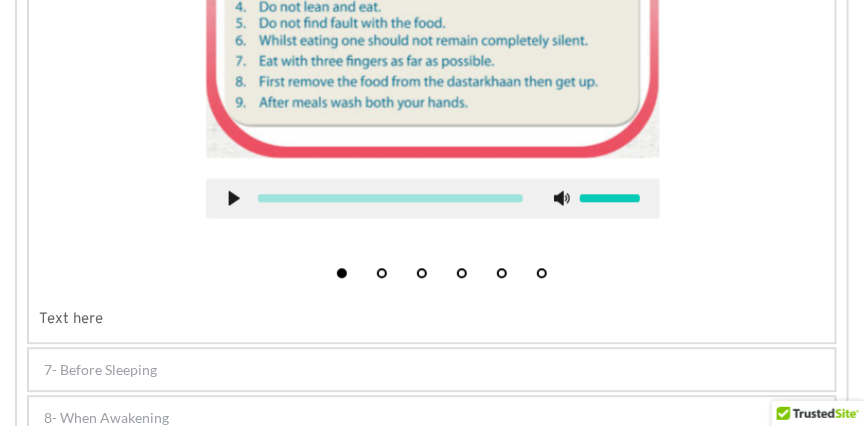 click on "7- Before Sleeping" at bounding box center (432, 369) 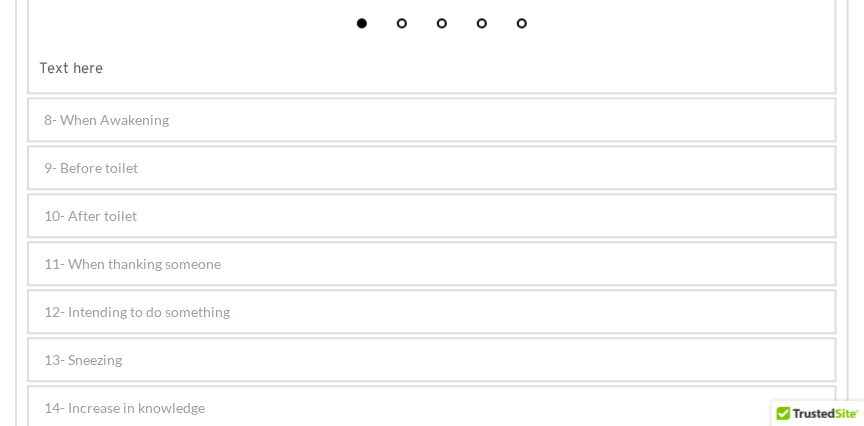 scroll, scrollTop: 645, scrollLeft: 0, axis: vertical 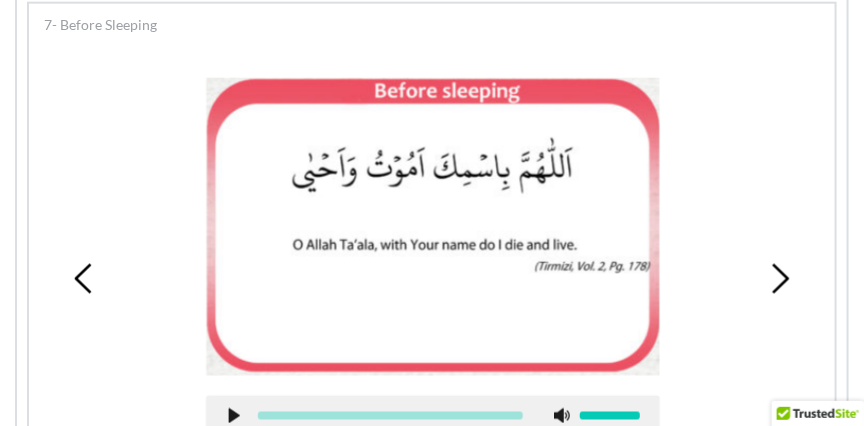 click on "8- When Awakening" at bounding box center [432, 587] 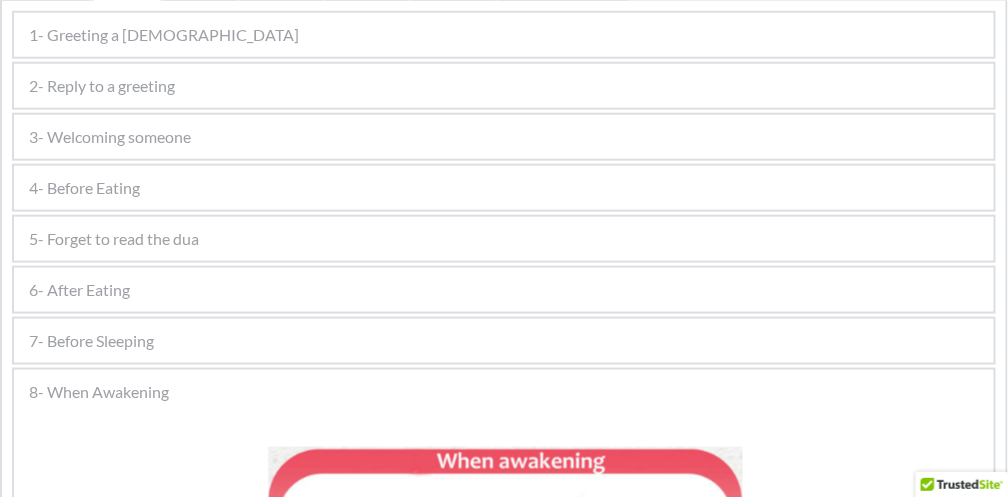 scroll, scrollTop: 477, scrollLeft: 0, axis: vertical 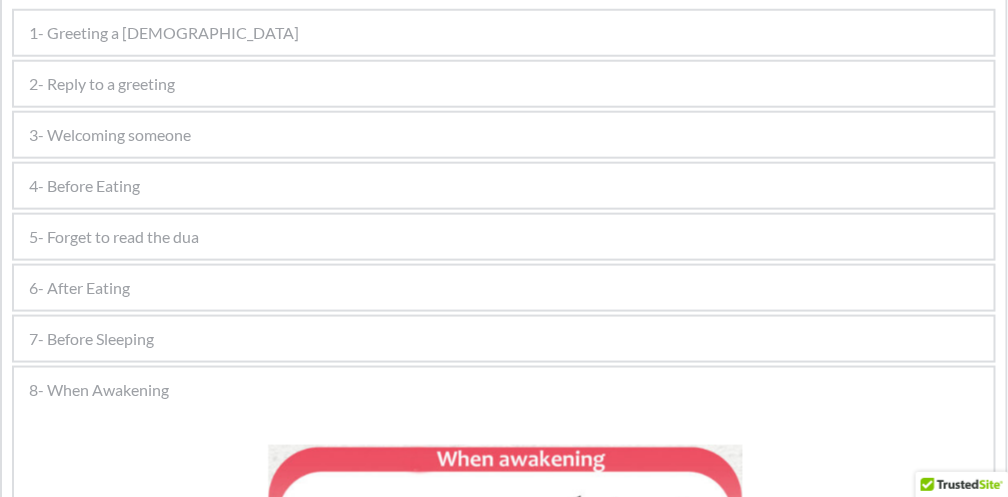 click on "7- Before Sleeping" at bounding box center (91, 339) 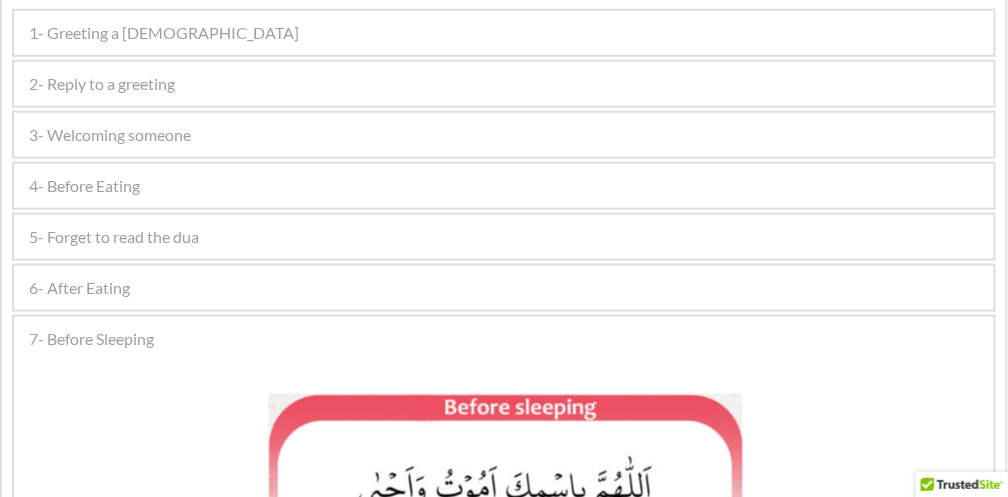 click on "6- After Eating" at bounding box center (79, 288) 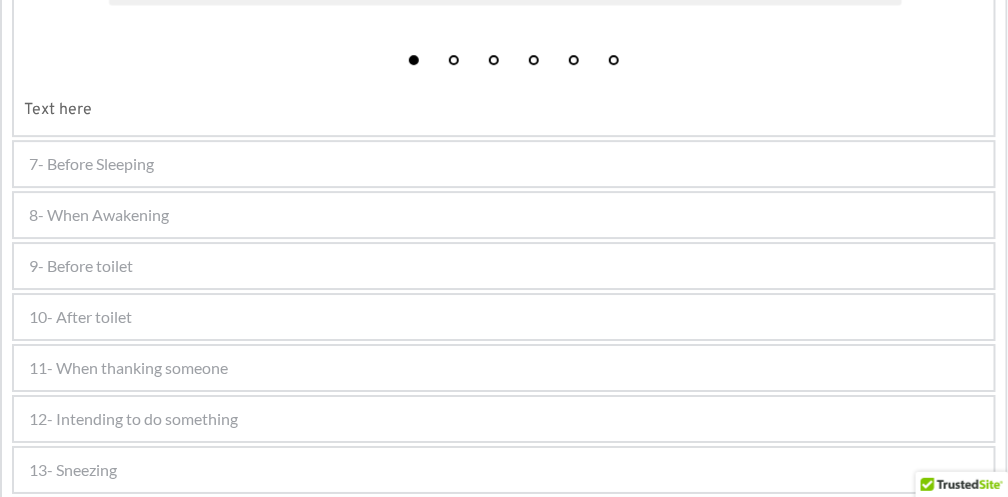 scroll, scrollTop: 1500, scrollLeft: 0, axis: vertical 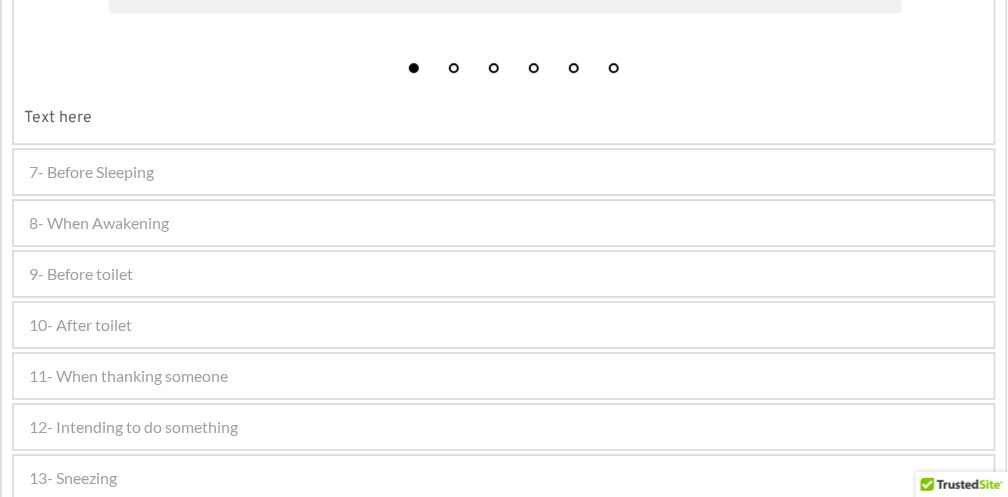 click on "7- Before Sleeping" at bounding box center (91, 172) 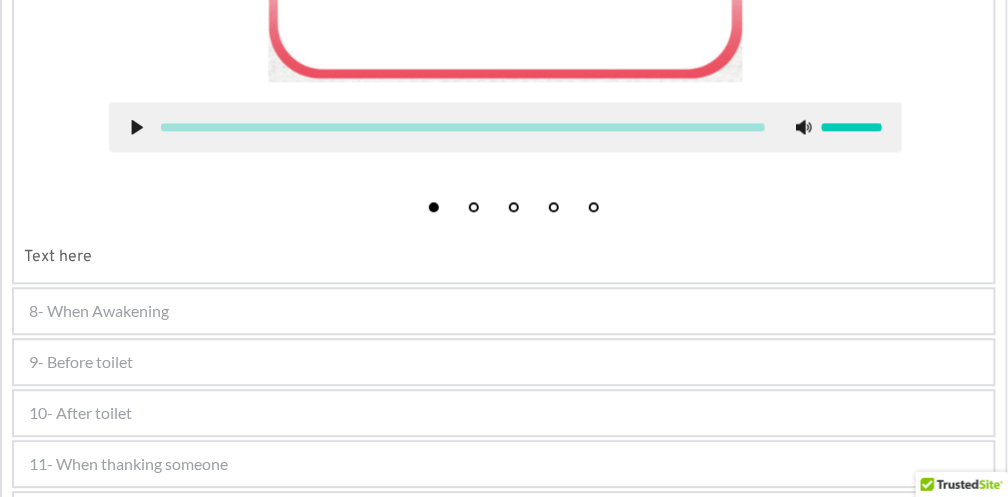 scroll, scrollTop: 1108, scrollLeft: 0, axis: vertical 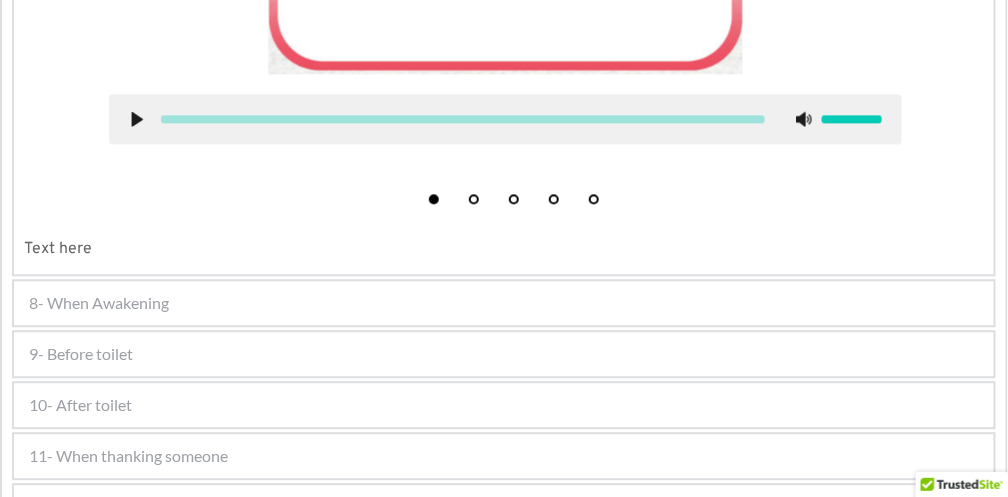 click on "8- When Awakening" at bounding box center (504, 303) 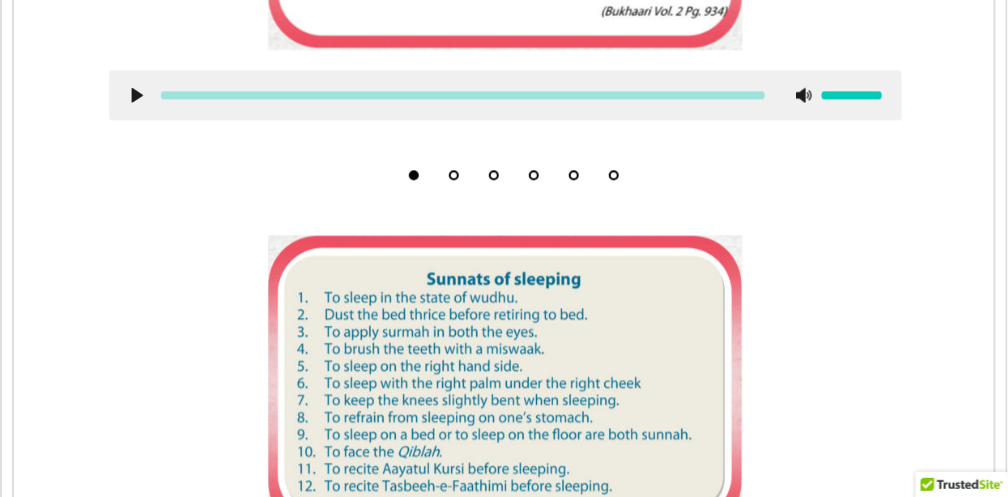 scroll, scrollTop: 1325, scrollLeft: 0, axis: vertical 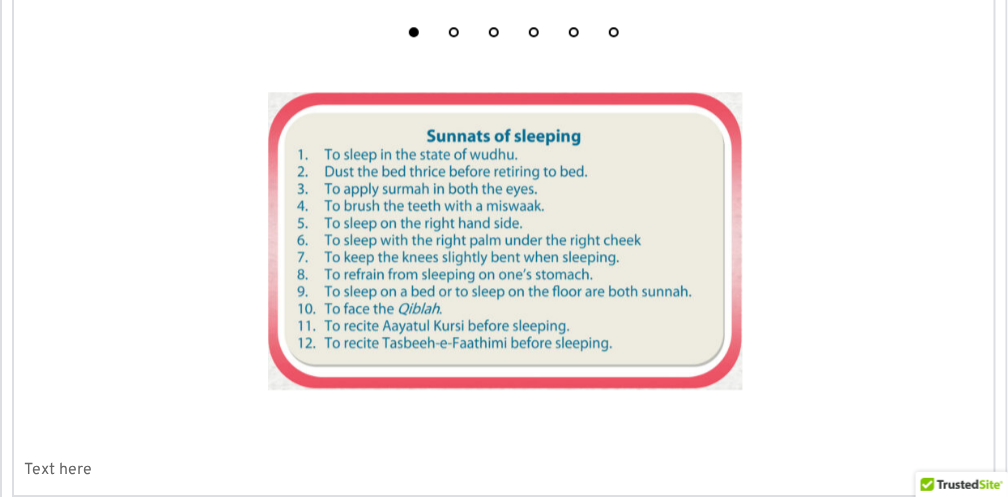 click at bounding box center (505, 240) 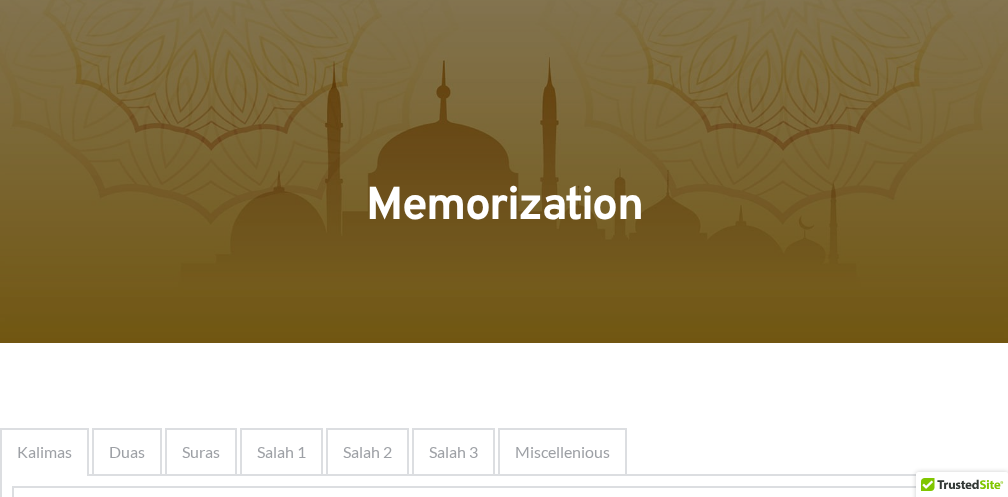 scroll, scrollTop: 19, scrollLeft: 0, axis: vertical 